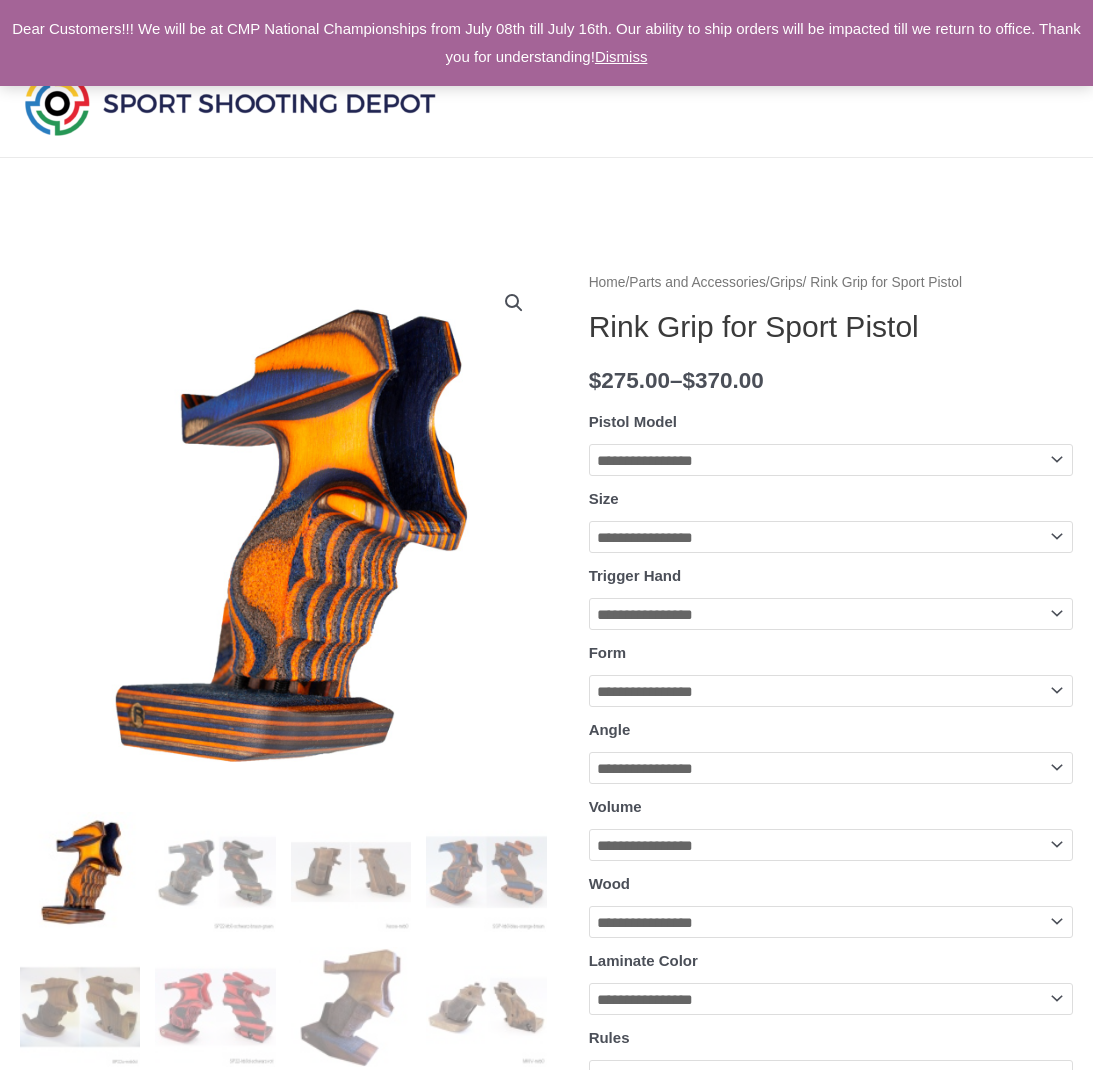 scroll, scrollTop: 0, scrollLeft: 0, axis: both 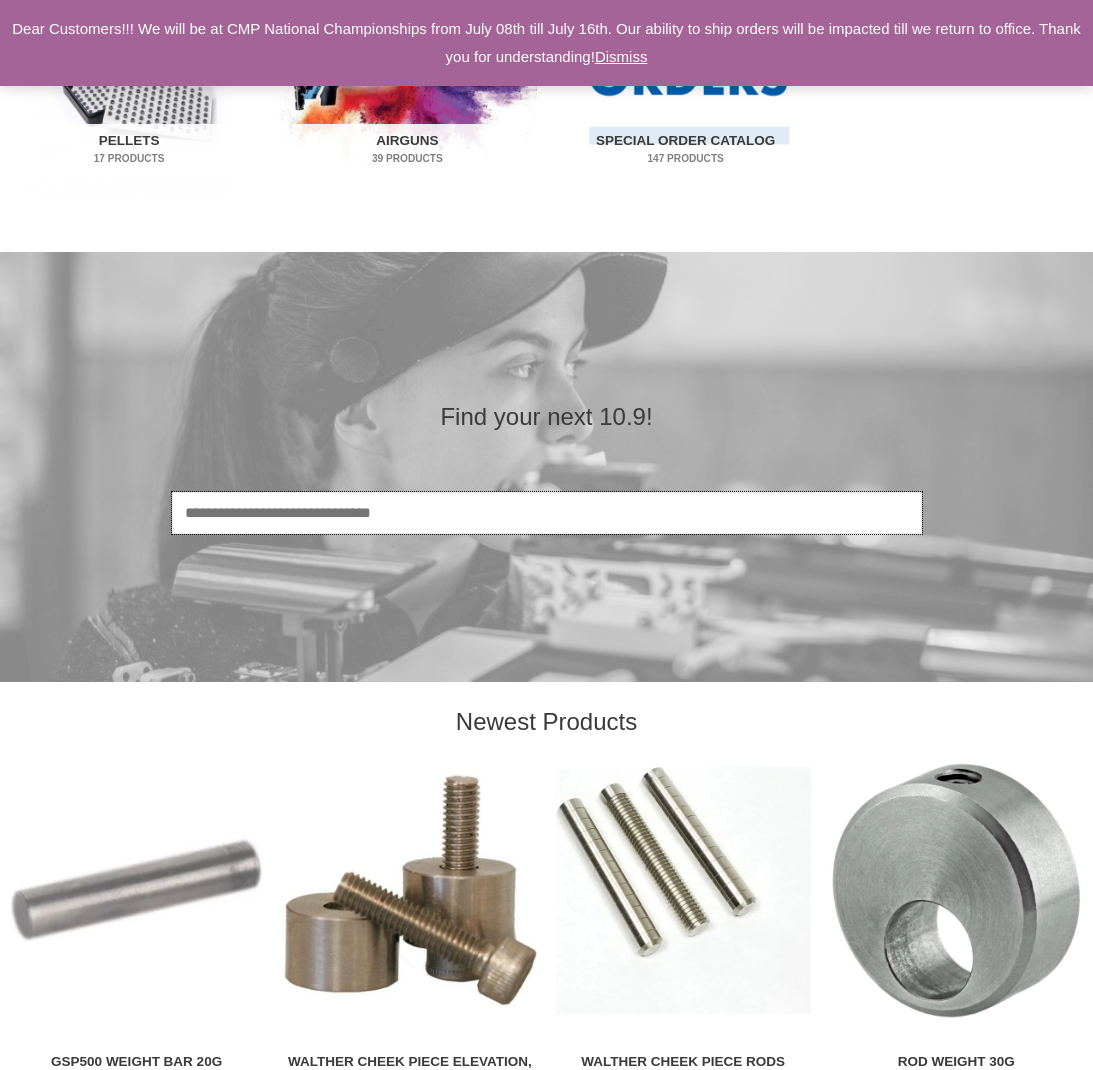 click on "Search" at bounding box center [547, 513] 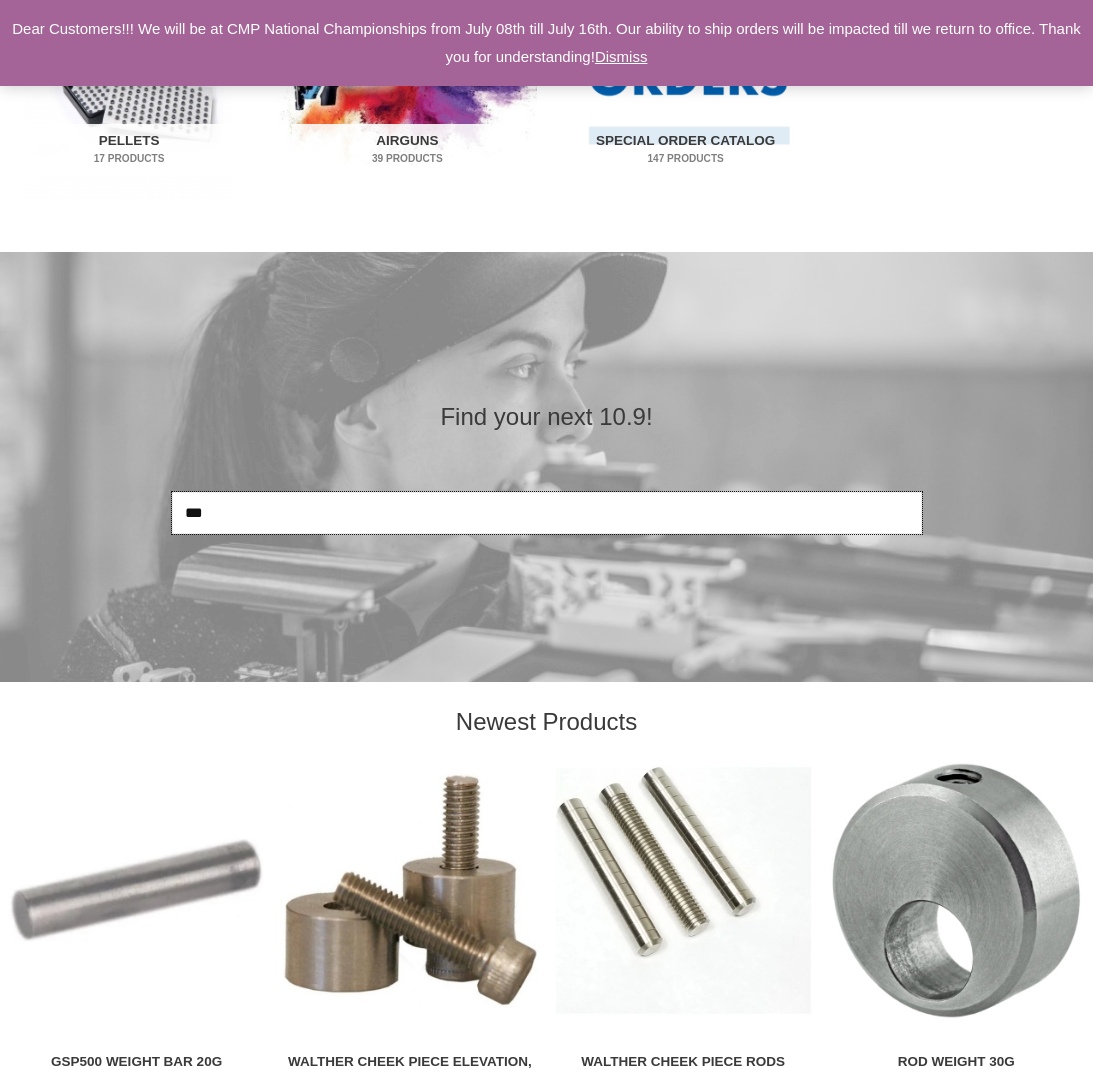 type on "***" 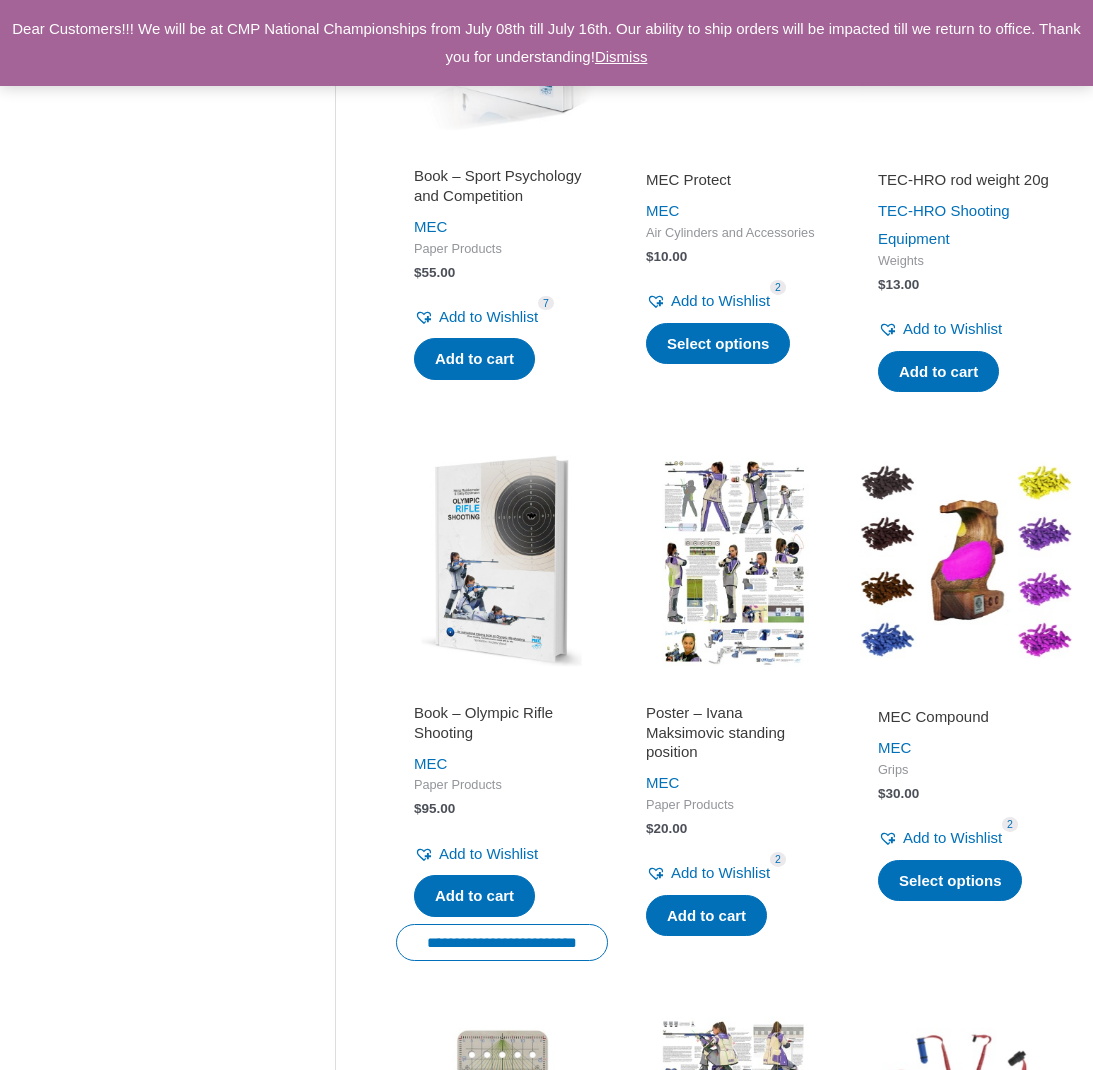 scroll, scrollTop: 1541, scrollLeft: 0, axis: vertical 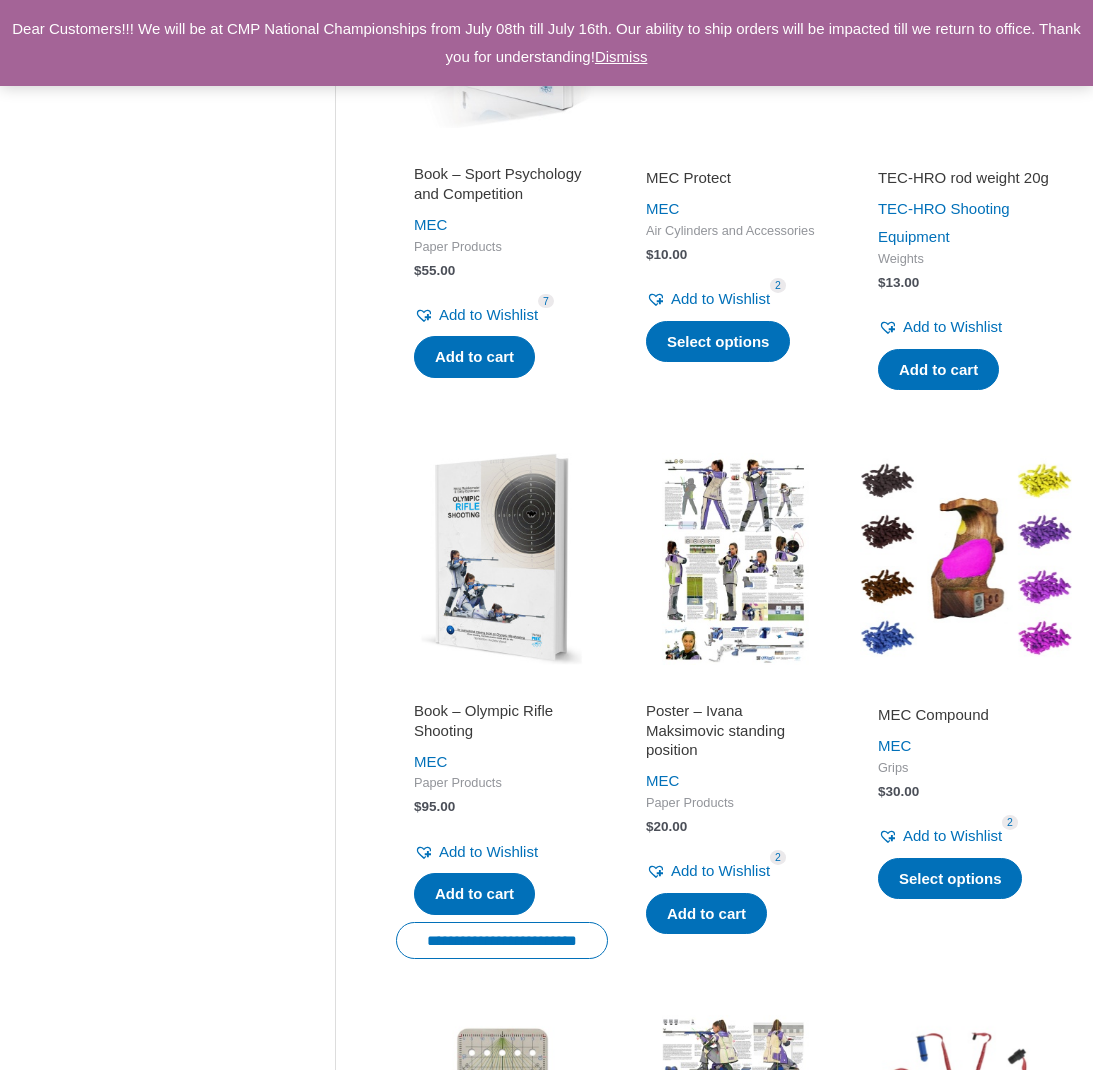 click at bounding box center [966, 559] 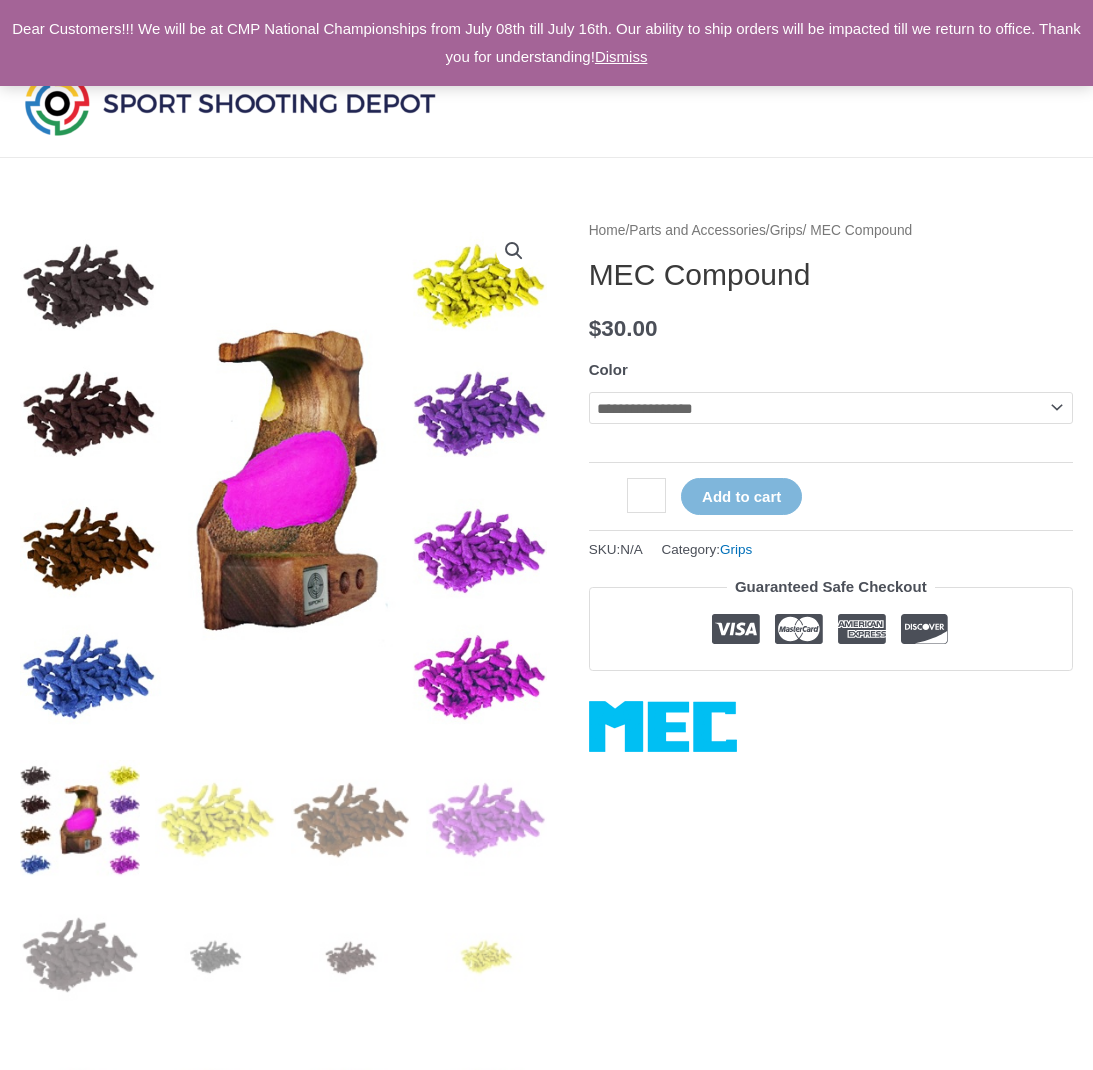scroll, scrollTop: 0, scrollLeft: 0, axis: both 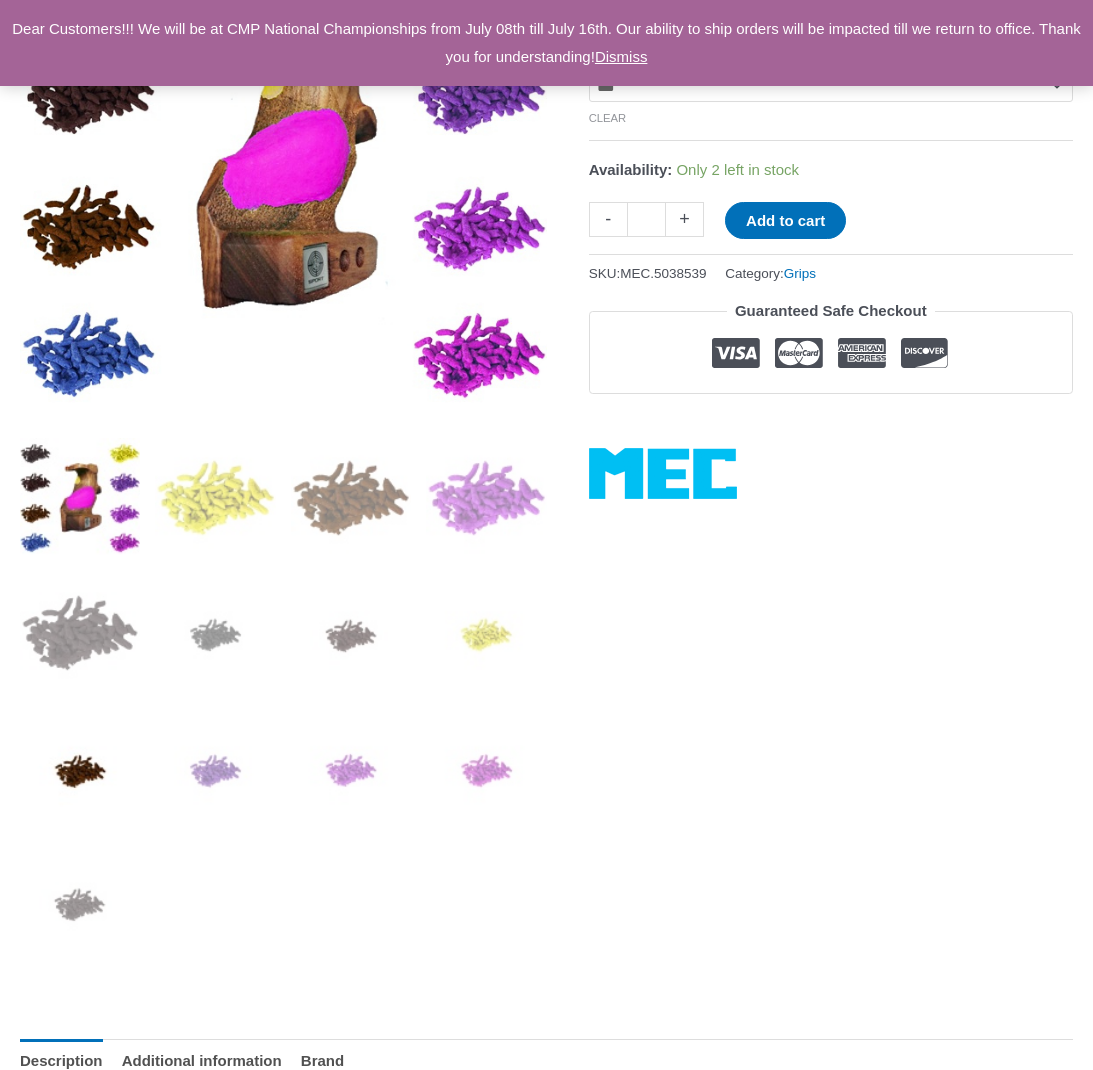 click at bounding box center [80, 768] 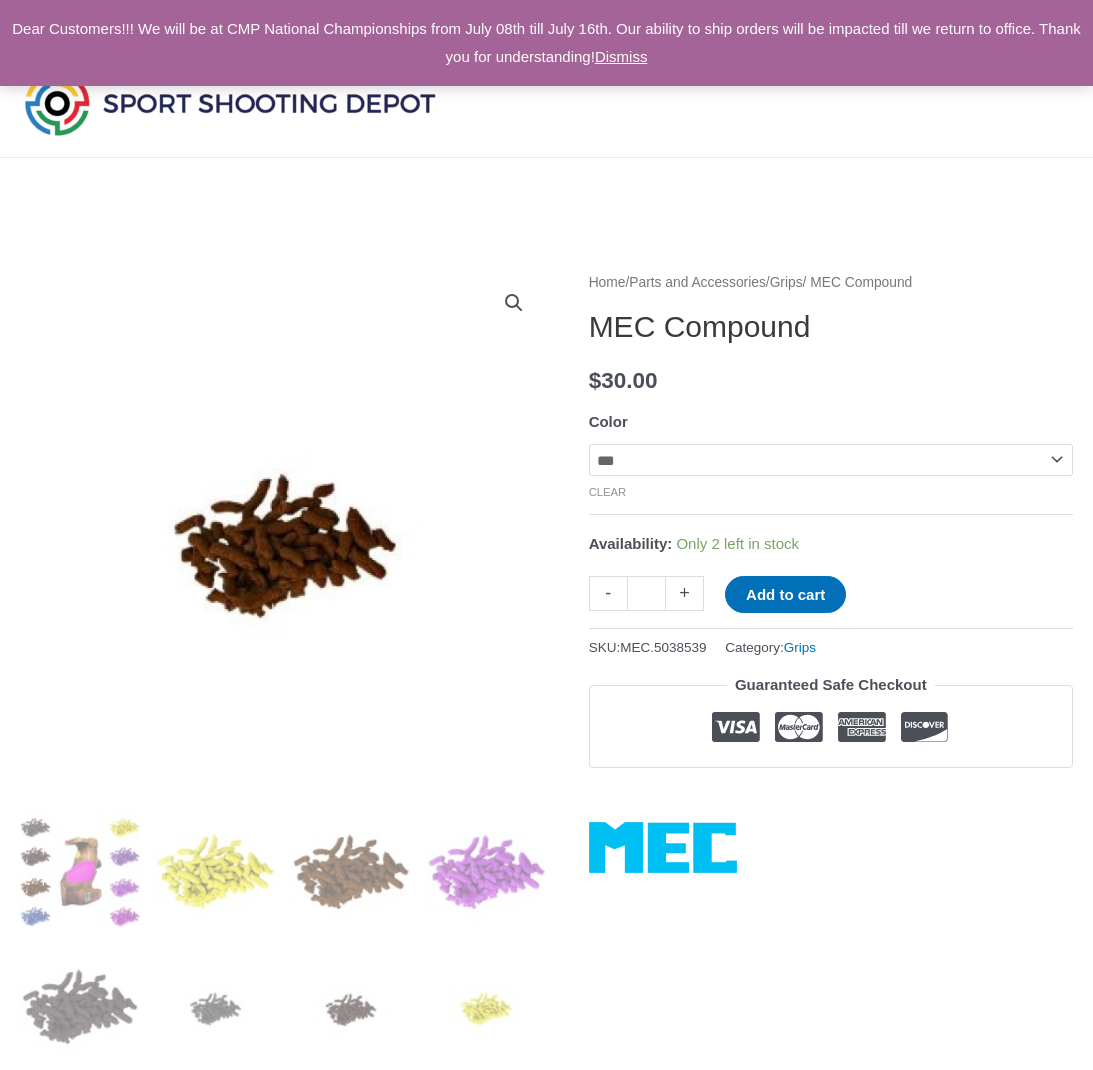 scroll, scrollTop: 0, scrollLeft: 0, axis: both 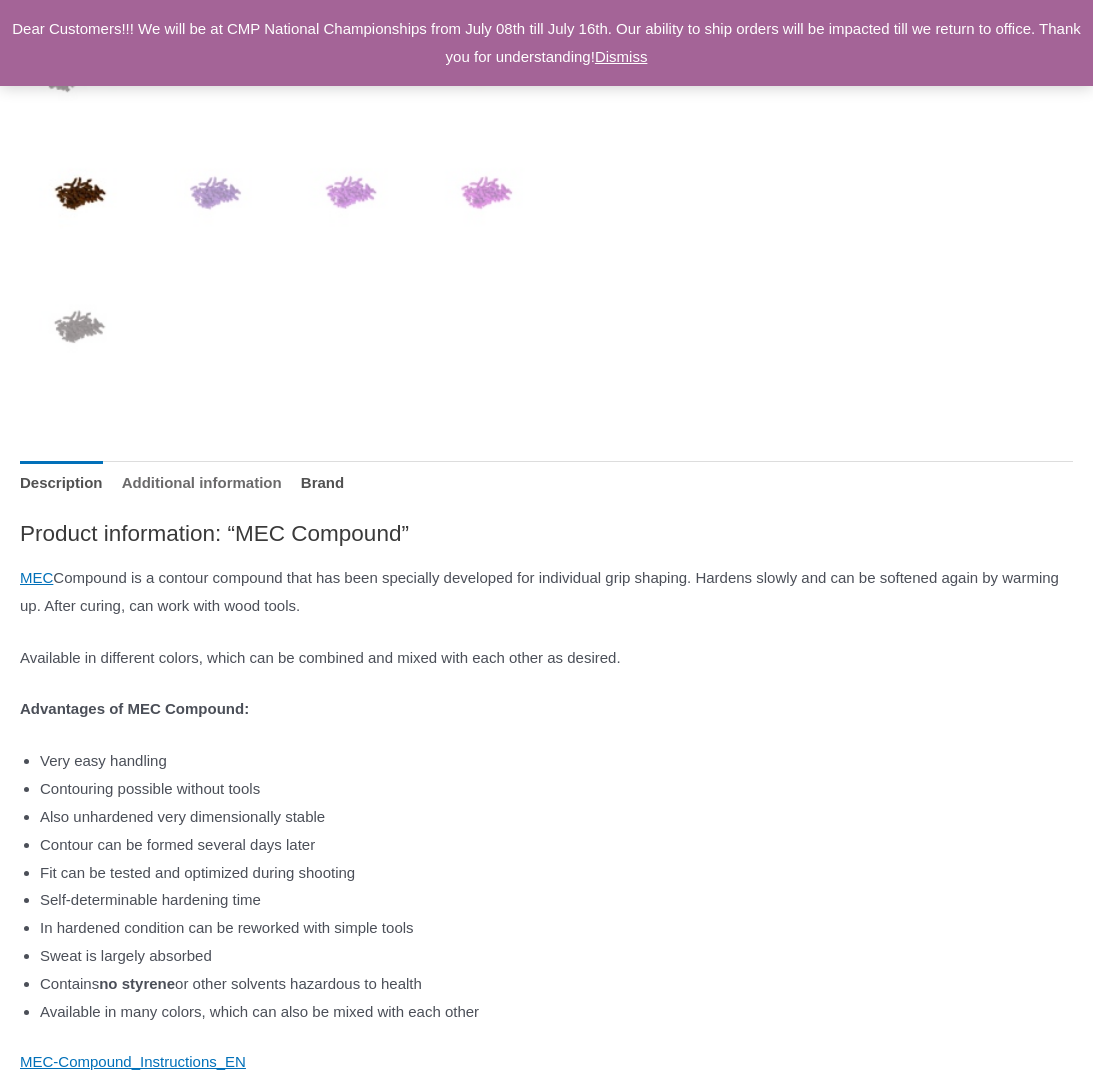 click on "Additional information" at bounding box center [202, 482] 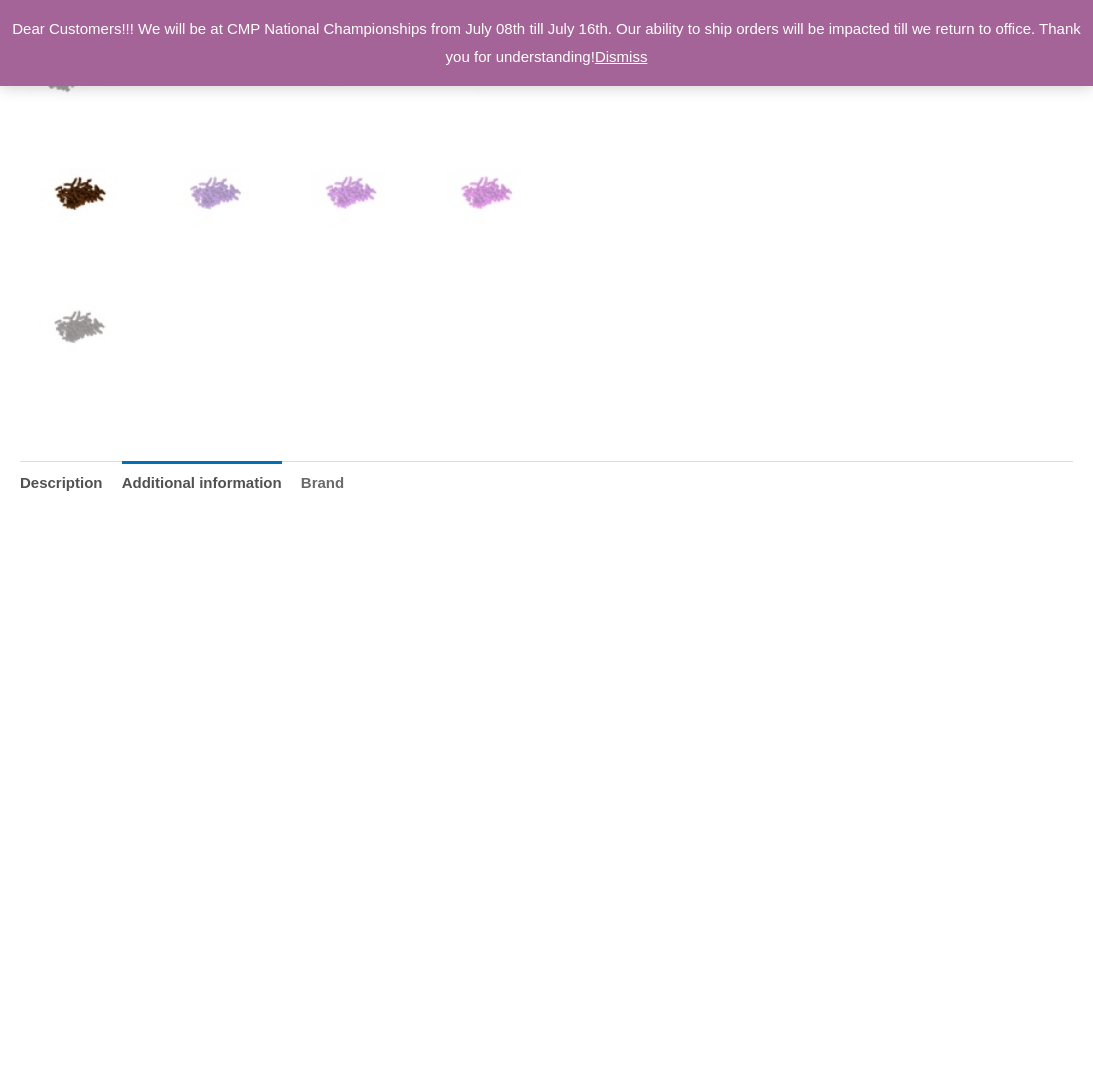 click on "Brand" at bounding box center (322, 482) 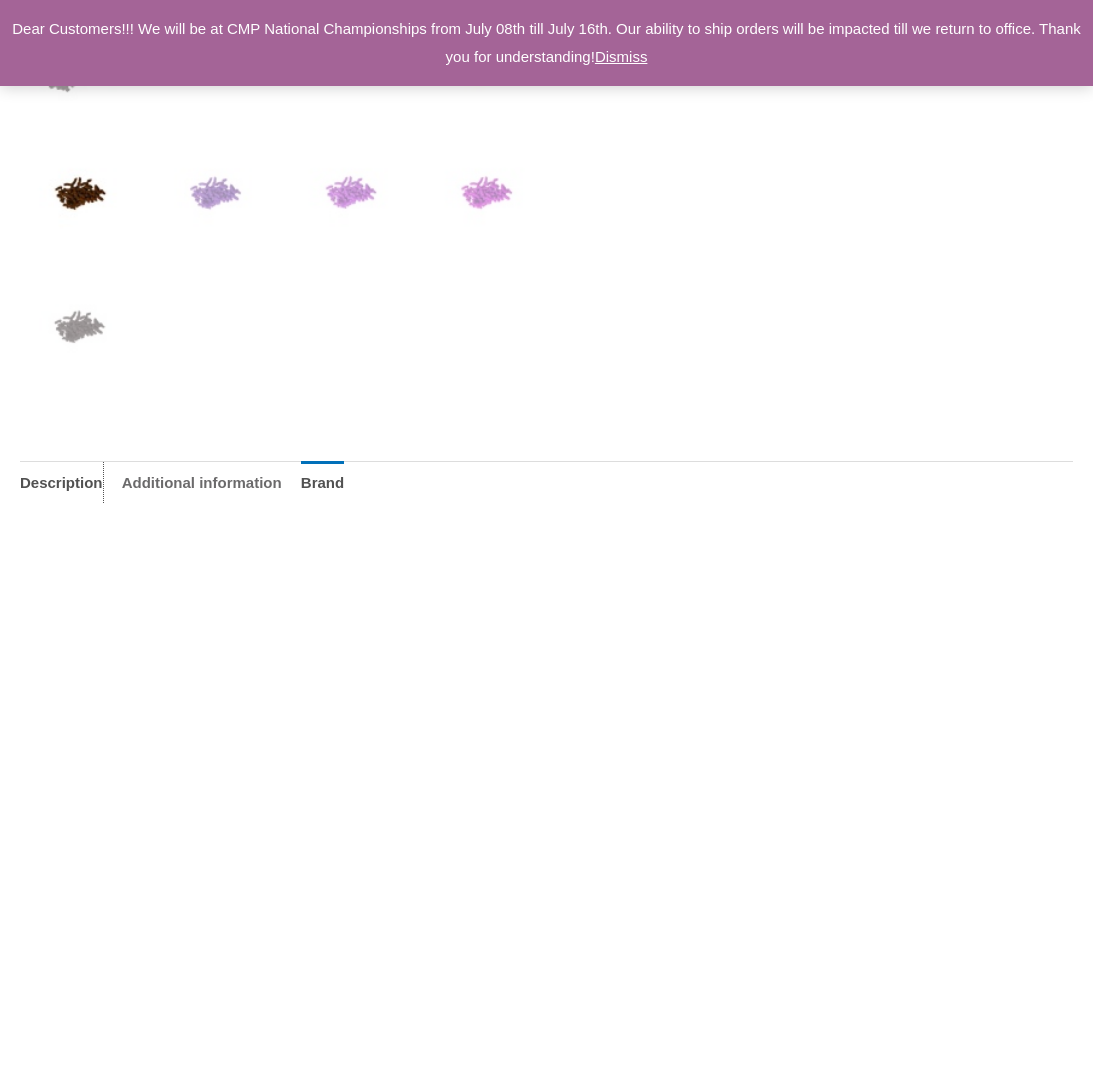drag, startPoint x: 89, startPoint y: 481, endPoint x: 162, endPoint y: 472, distance: 73.552704 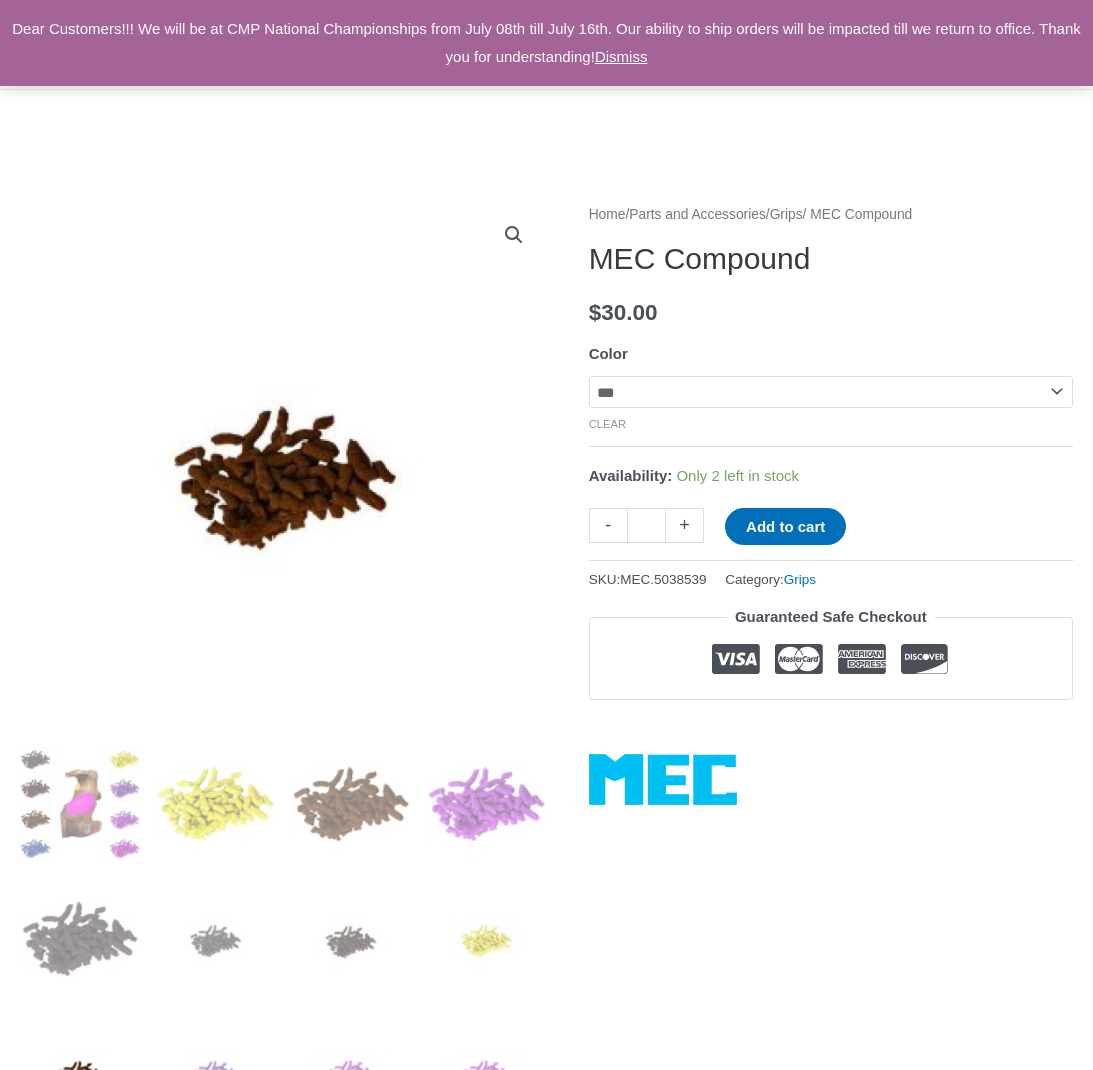 scroll, scrollTop: 71, scrollLeft: 0, axis: vertical 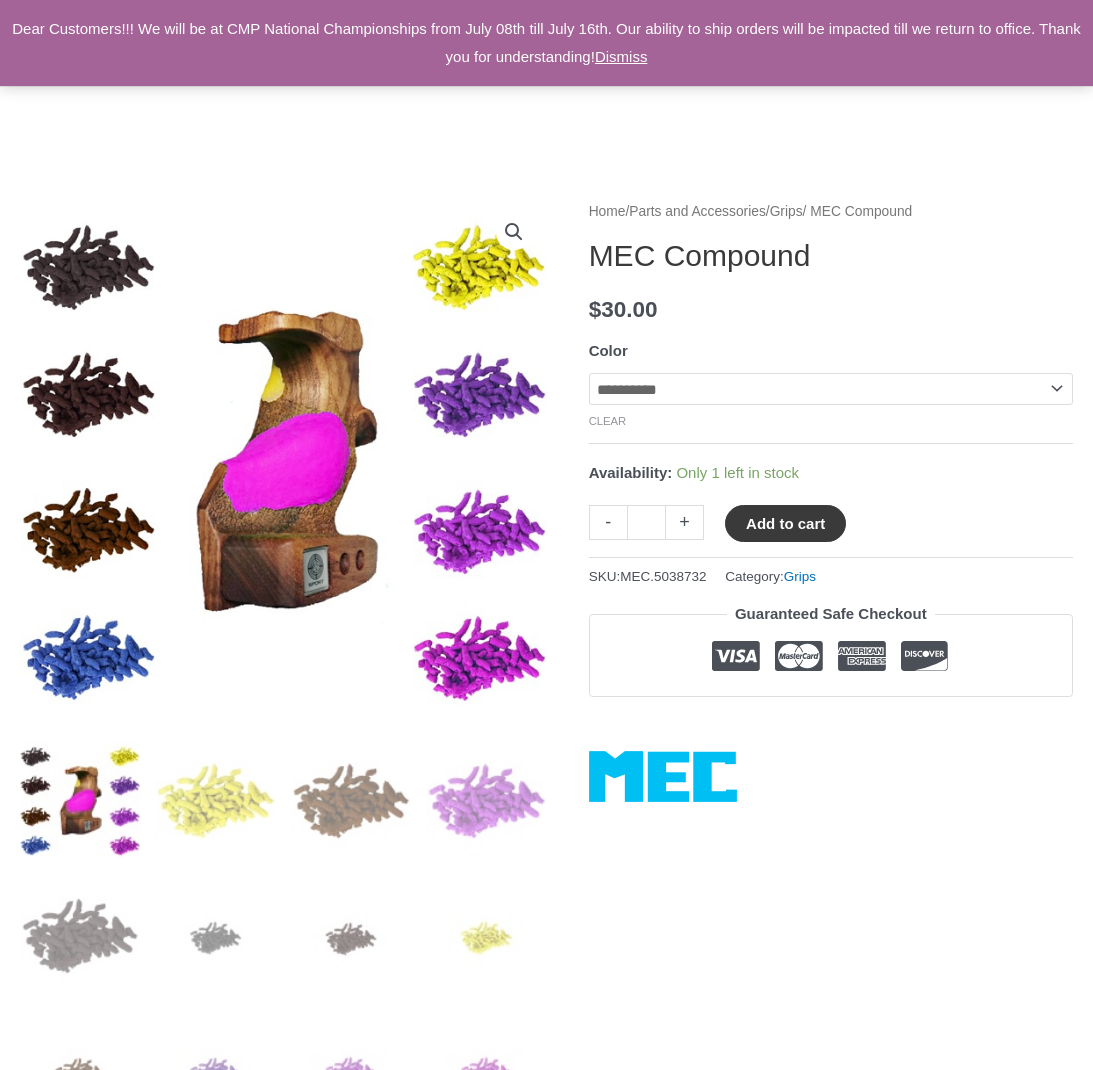 click on "Add to cart" 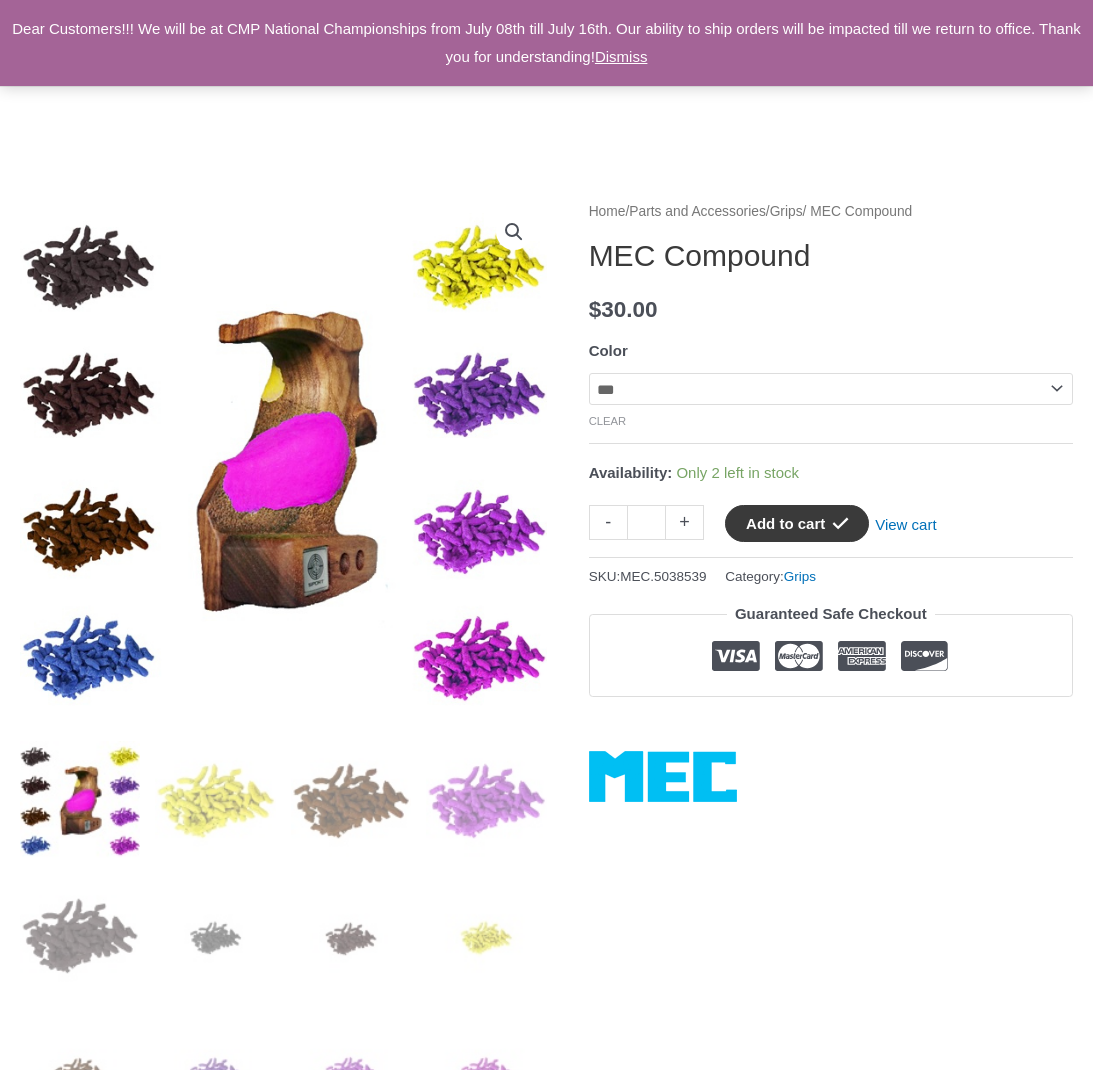 click on "Add to cart" 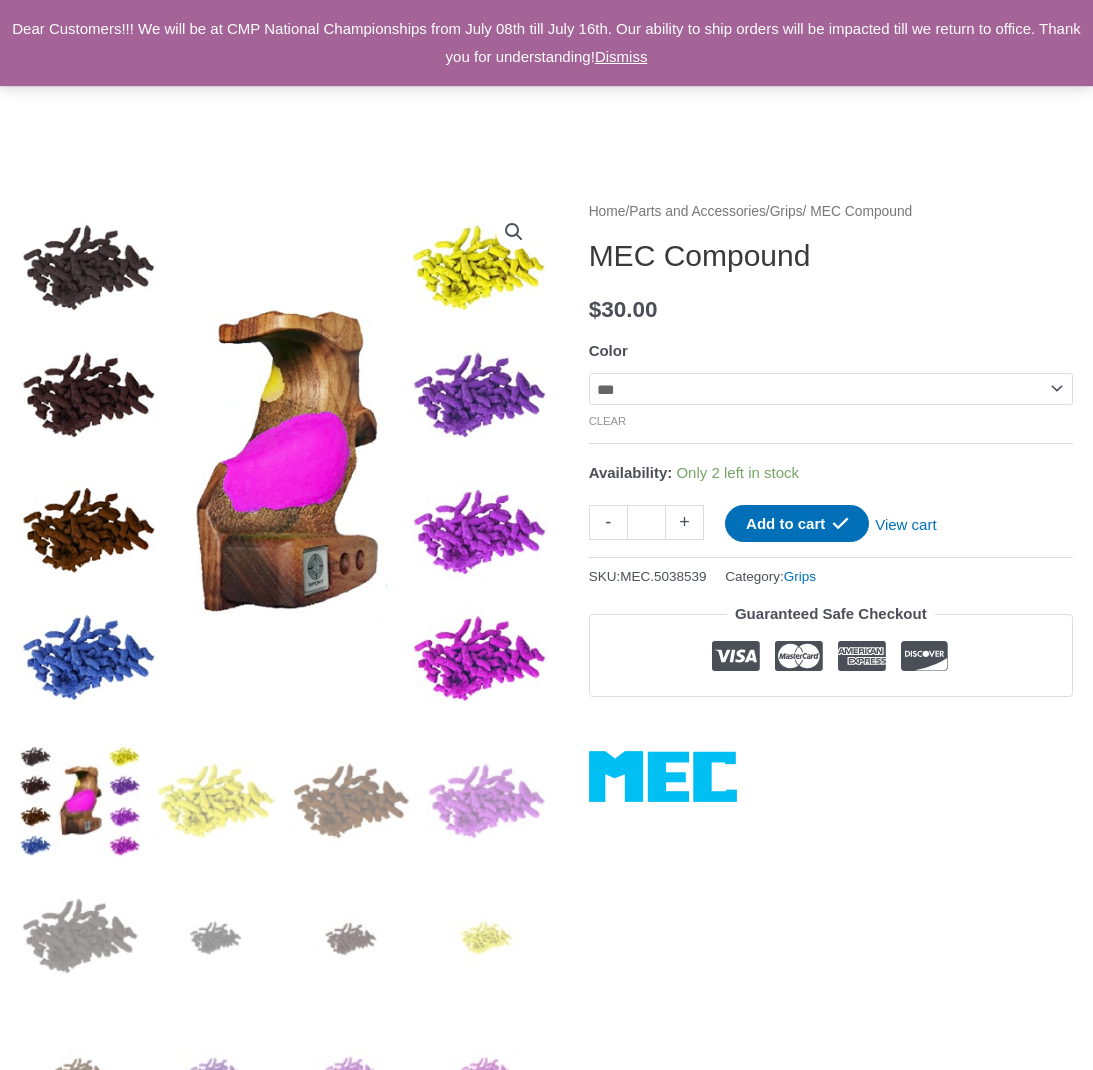 select on "******" 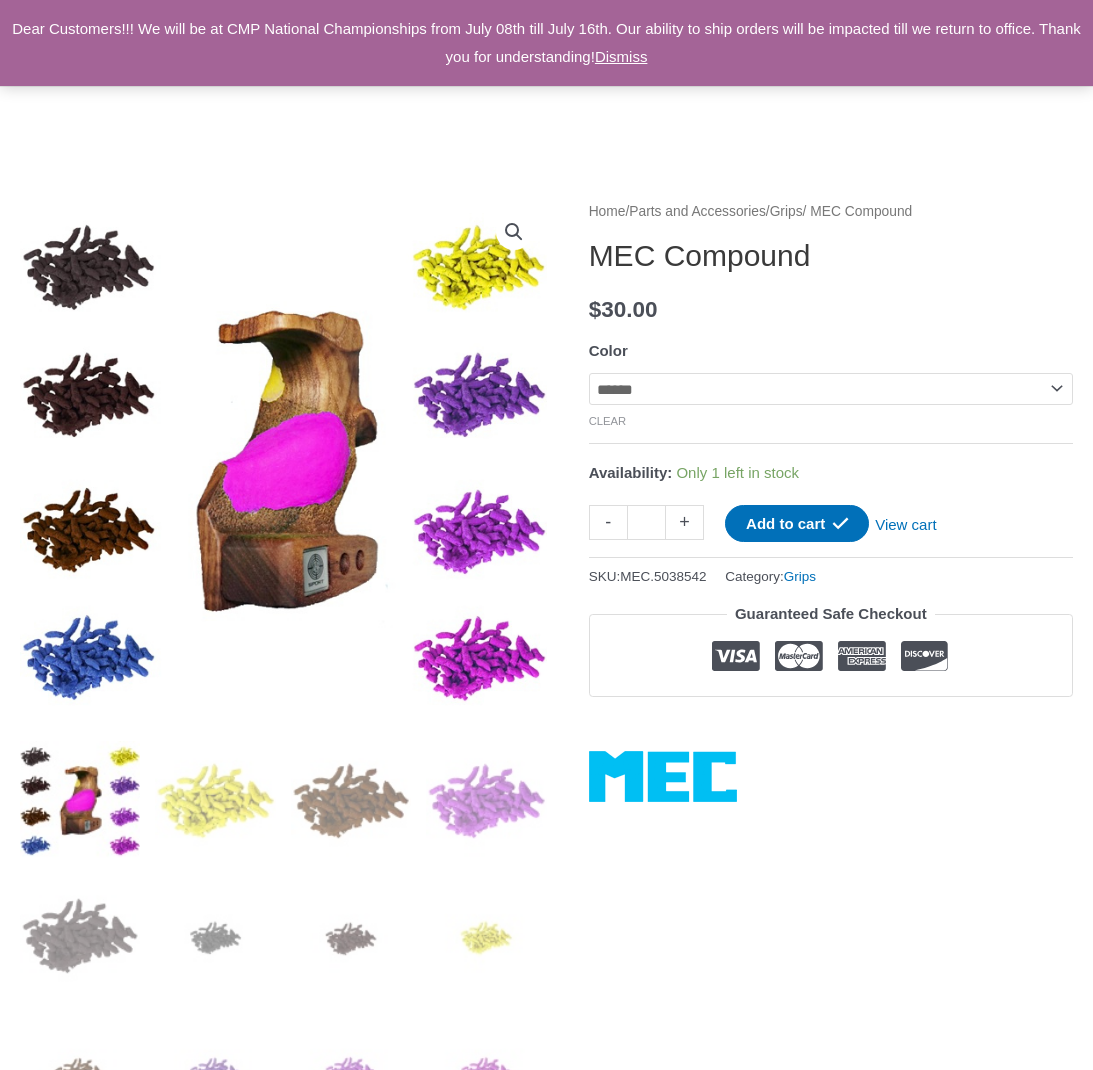 click at bounding box center [831, 769] 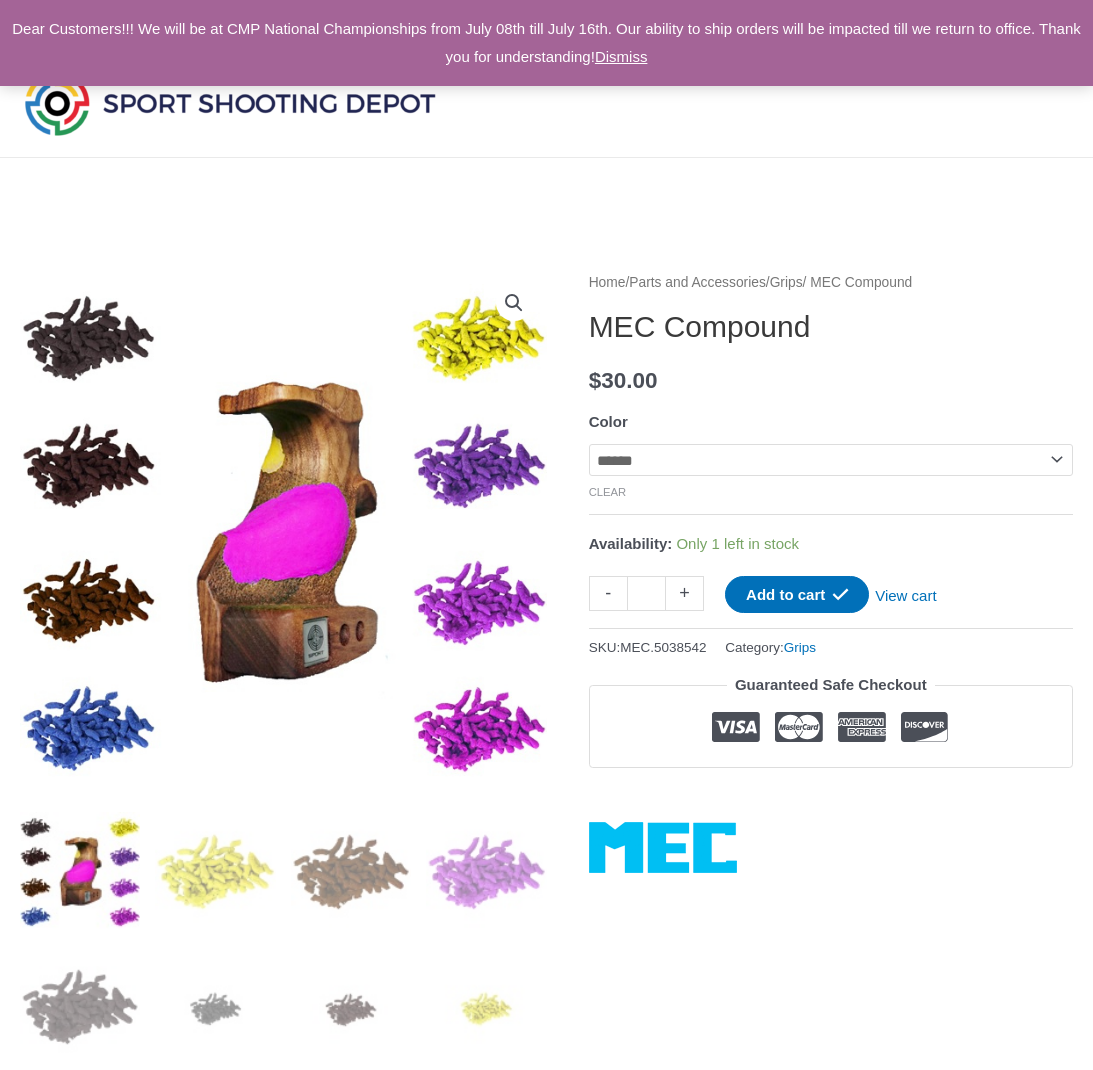 scroll, scrollTop: 0, scrollLeft: 0, axis: both 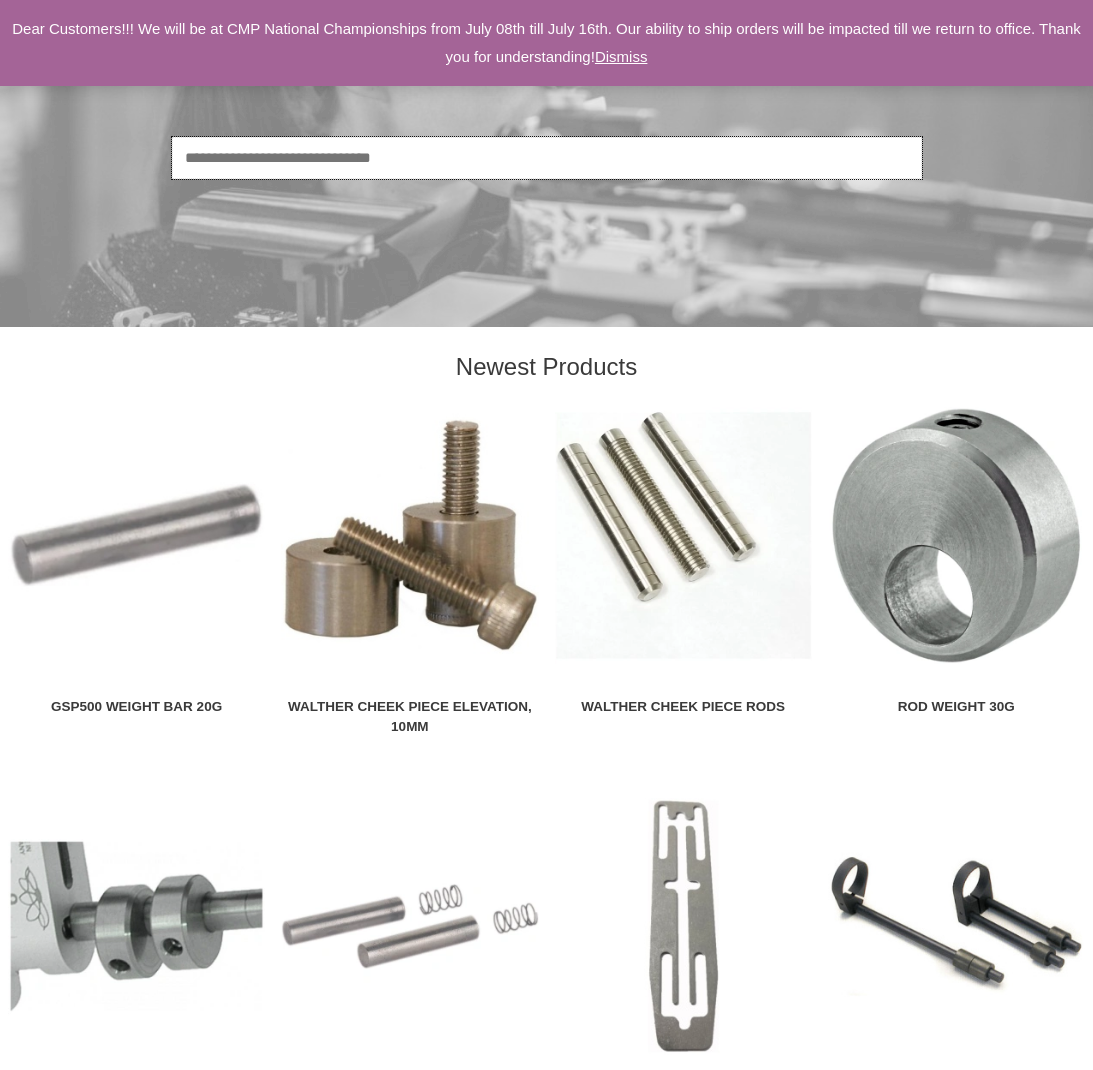click on "Search" at bounding box center [547, 158] 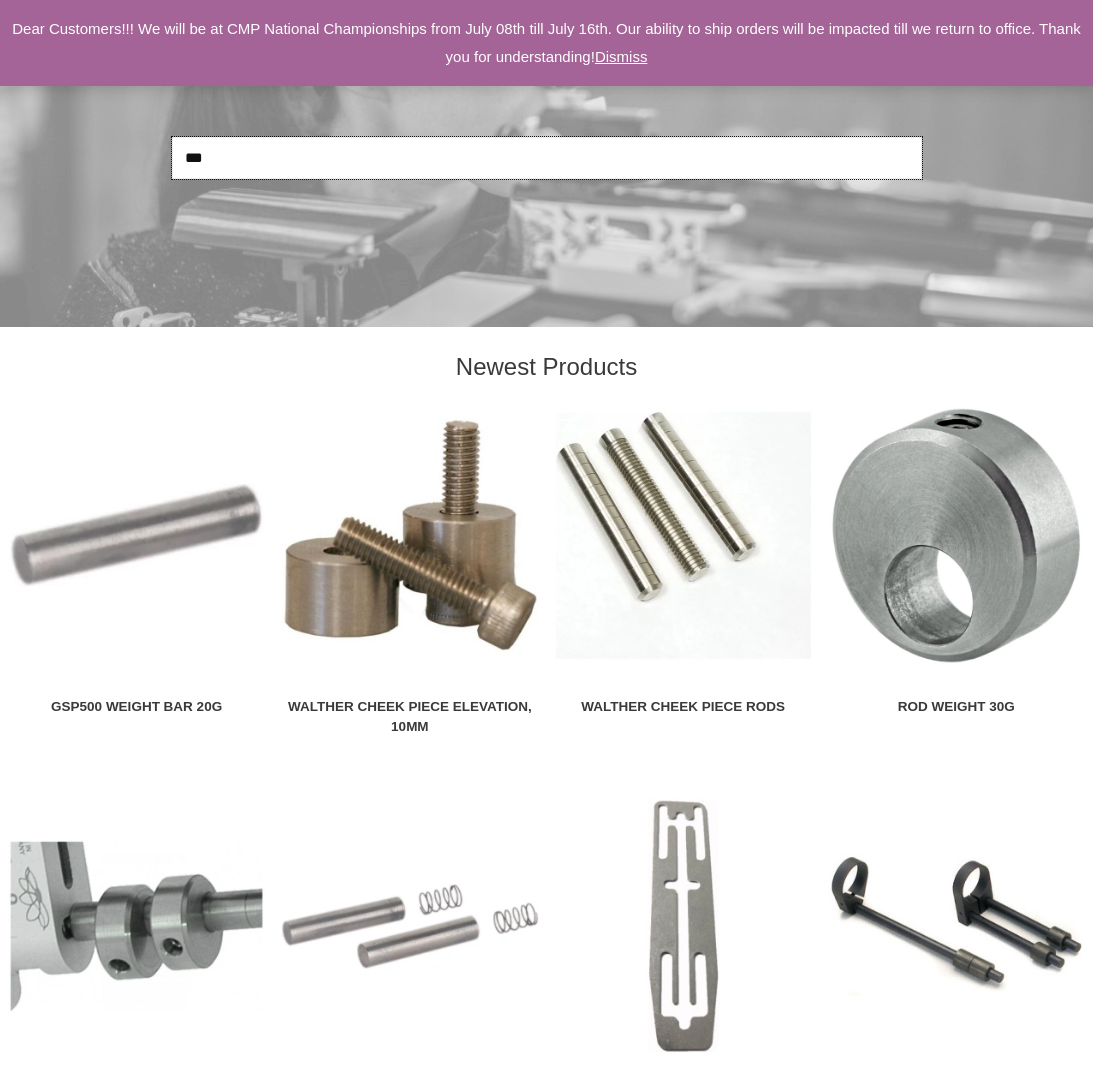 type on "***" 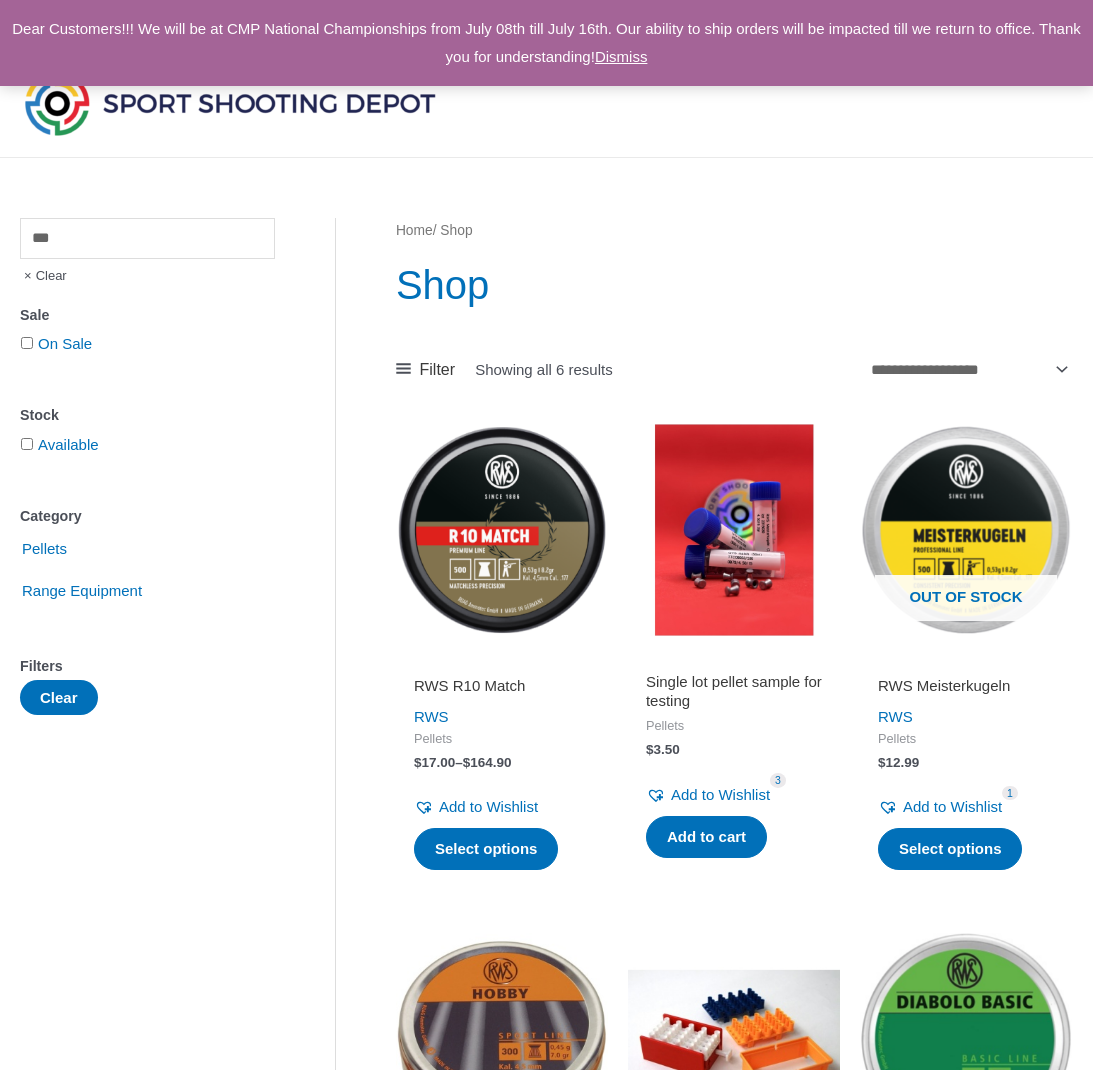 scroll, scrollTop: 0, scrollLeft: 0, axis: both 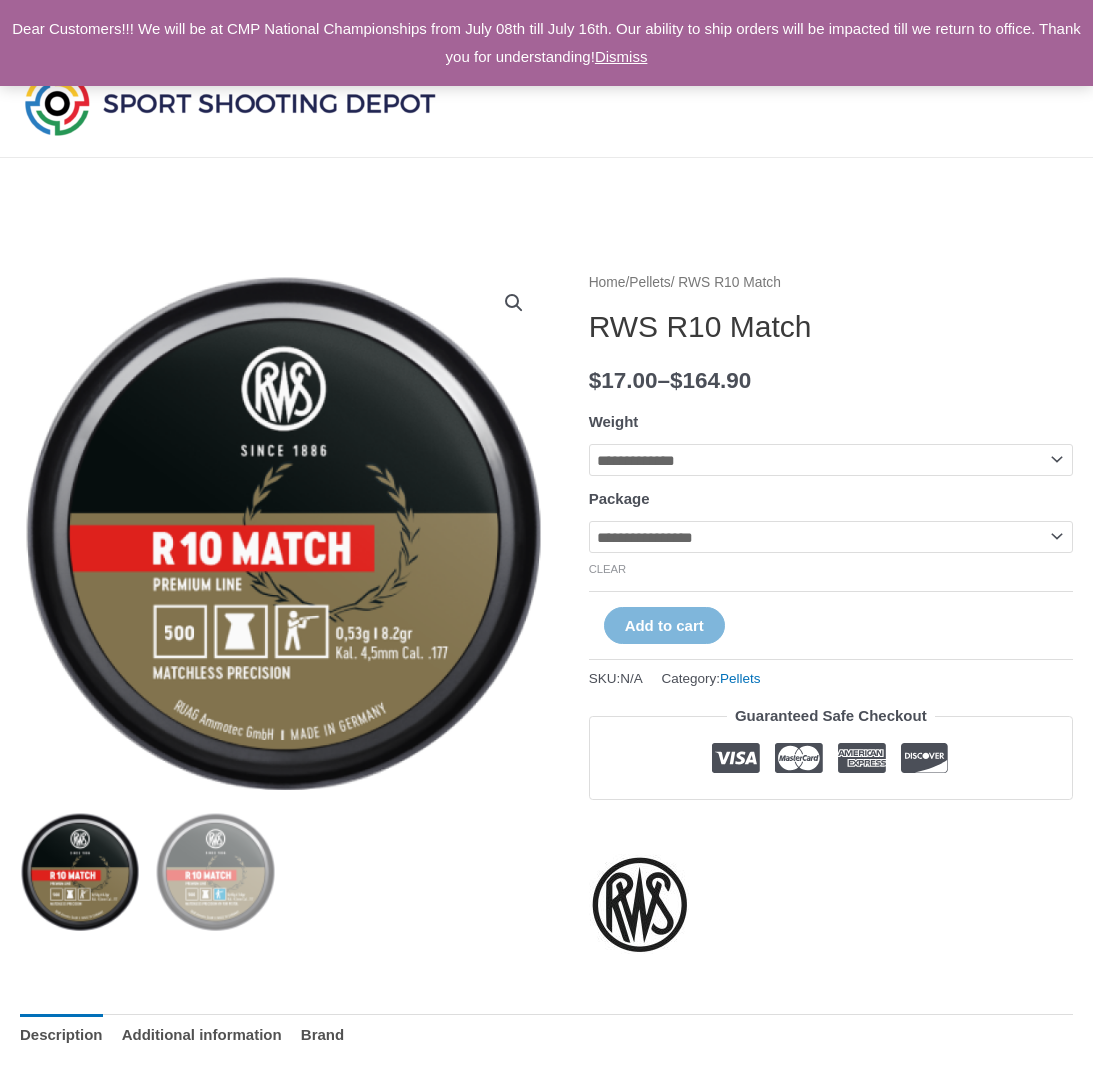 select on "***" 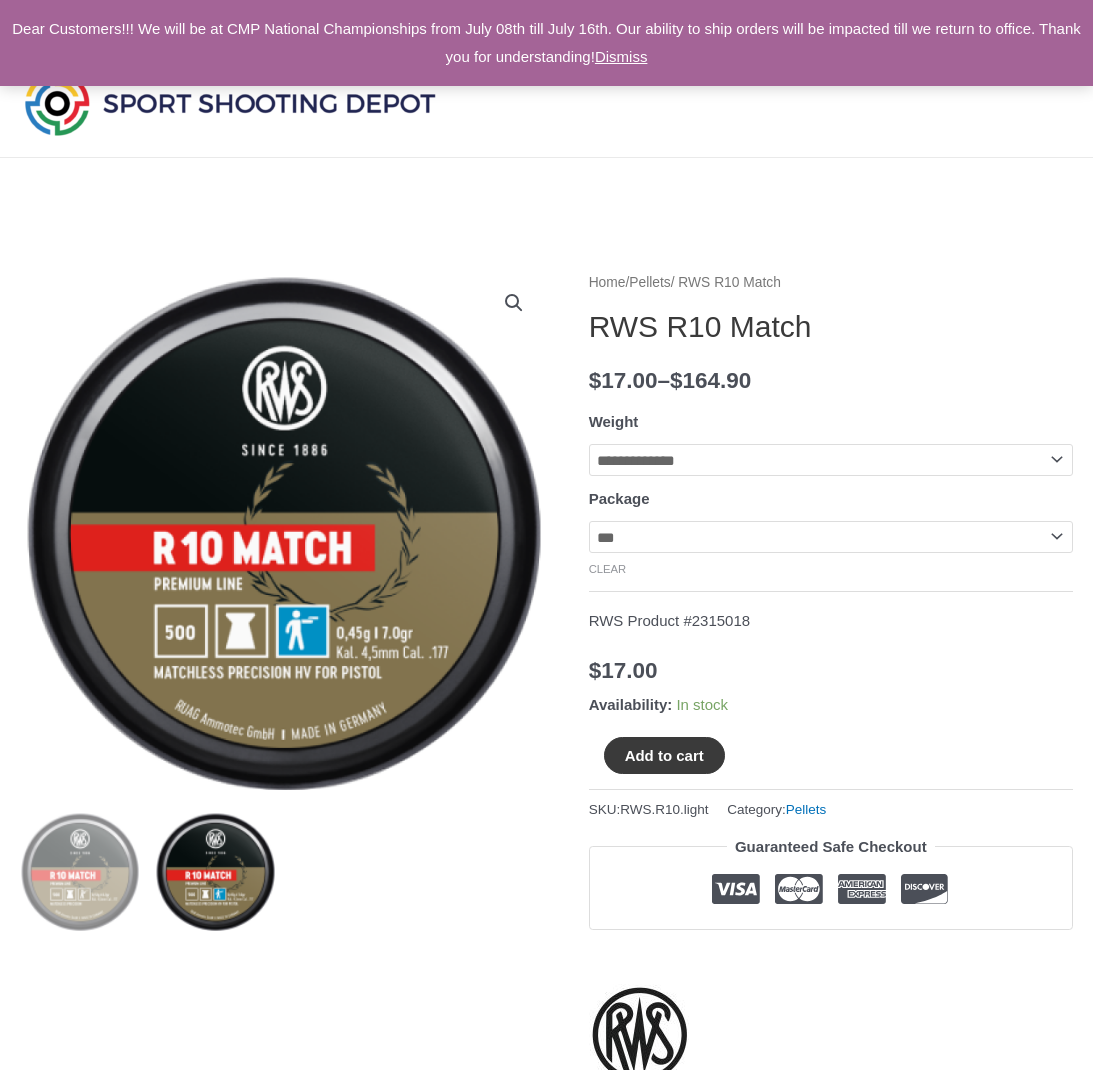 click on "Add to cart" 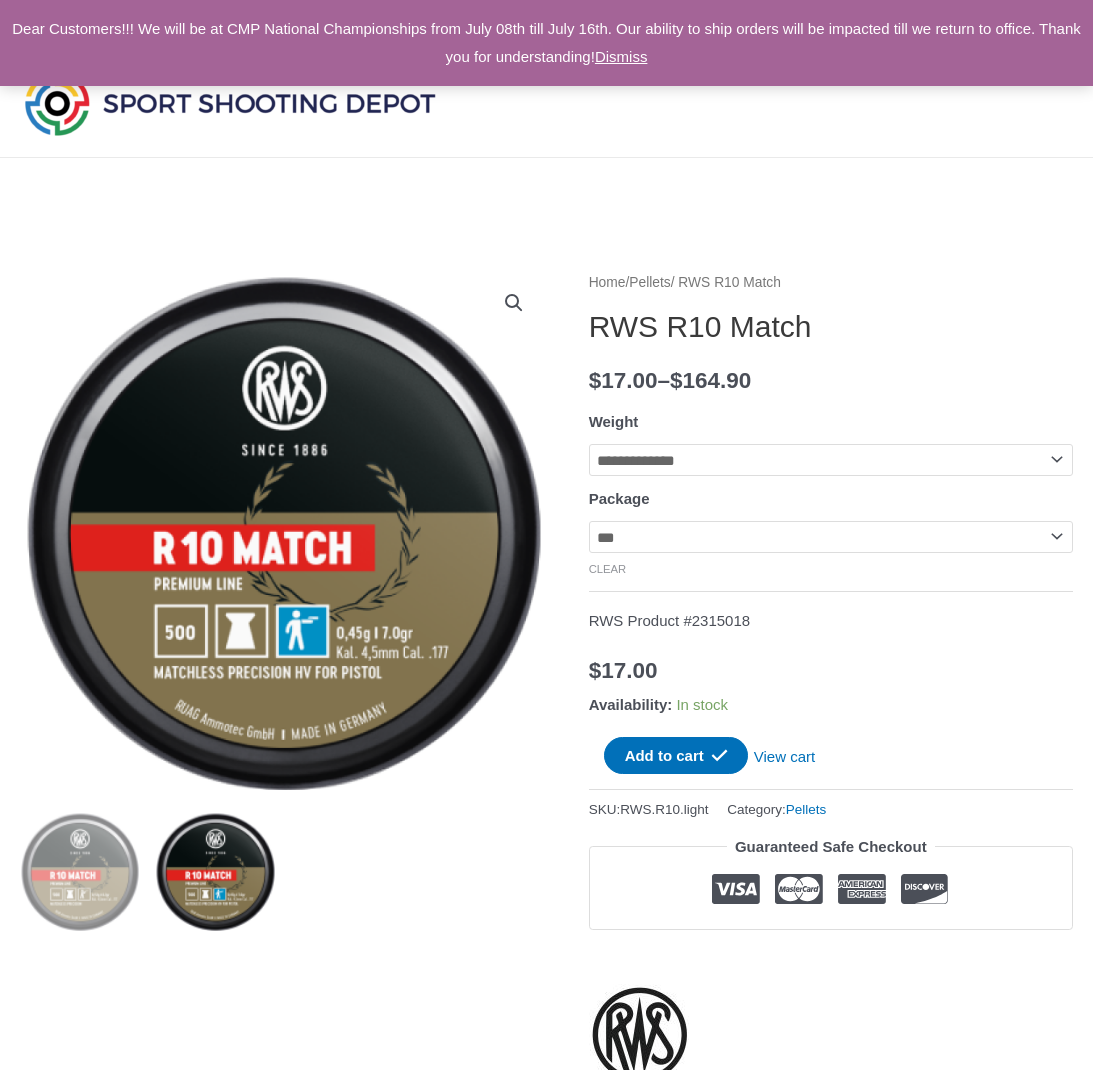 scroll, scrollTop: 0, scrollLeft: 0, axis: both 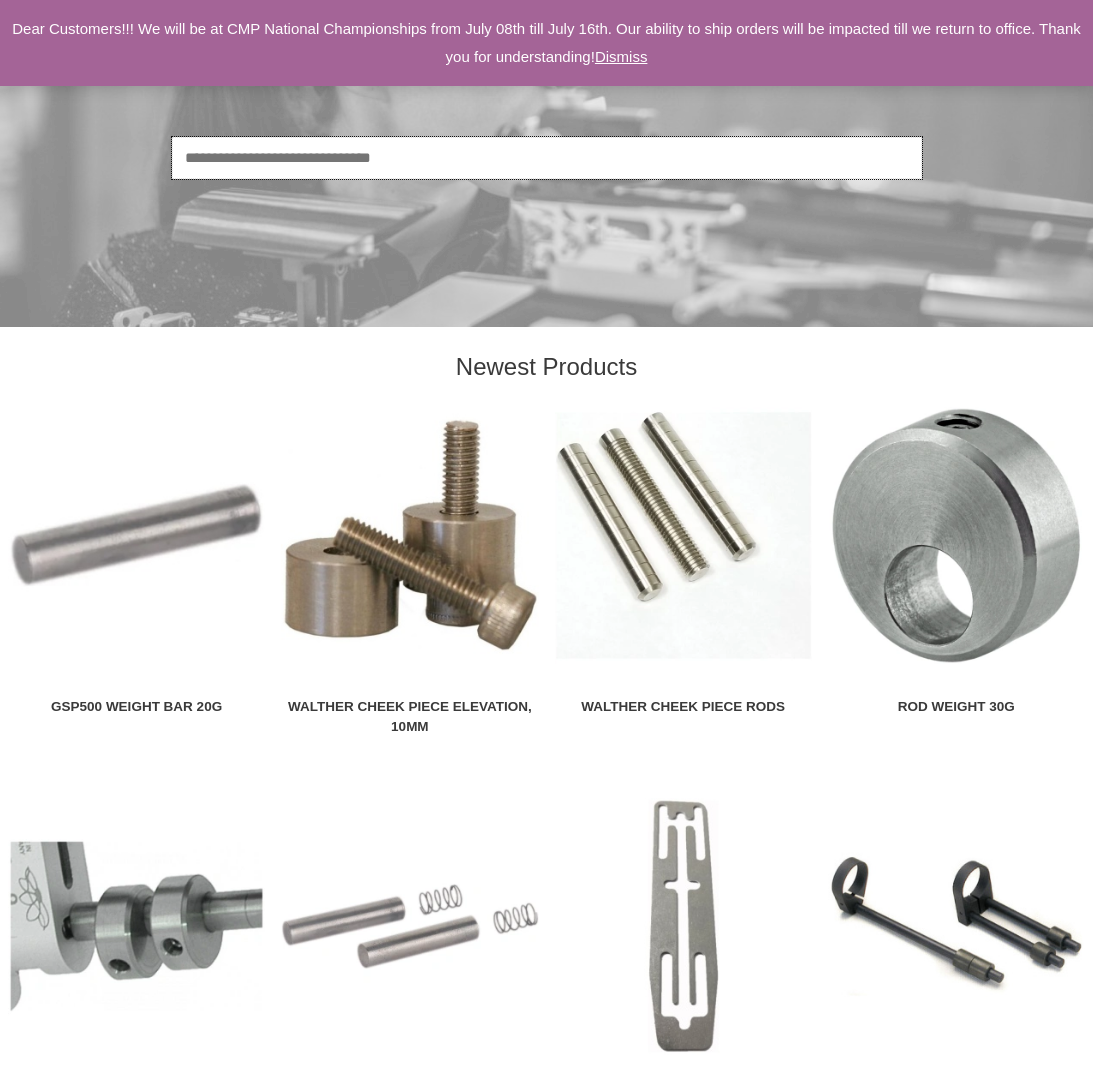 click on "Search" at bounding box center (547, 158) 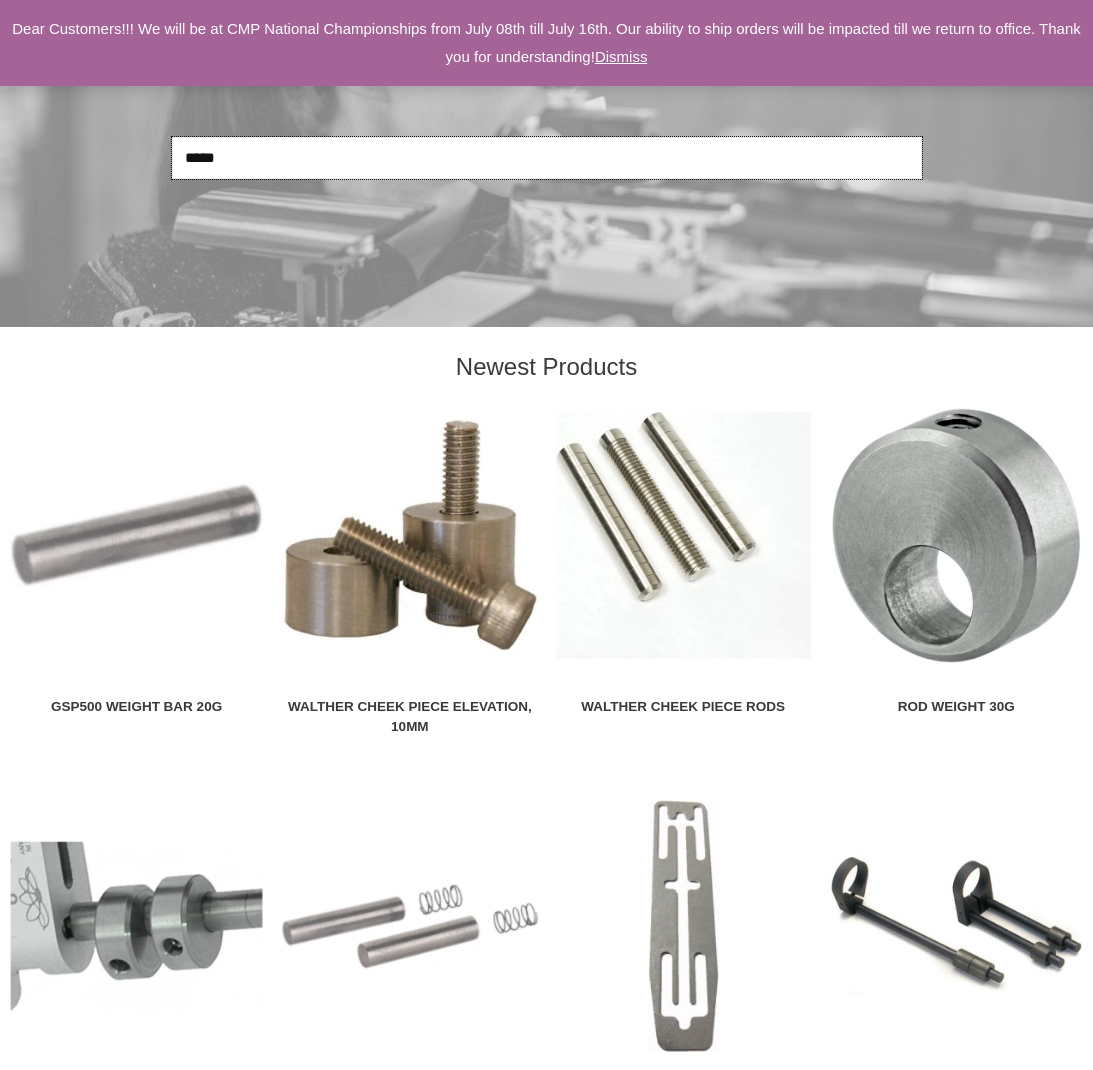 type on "*****" 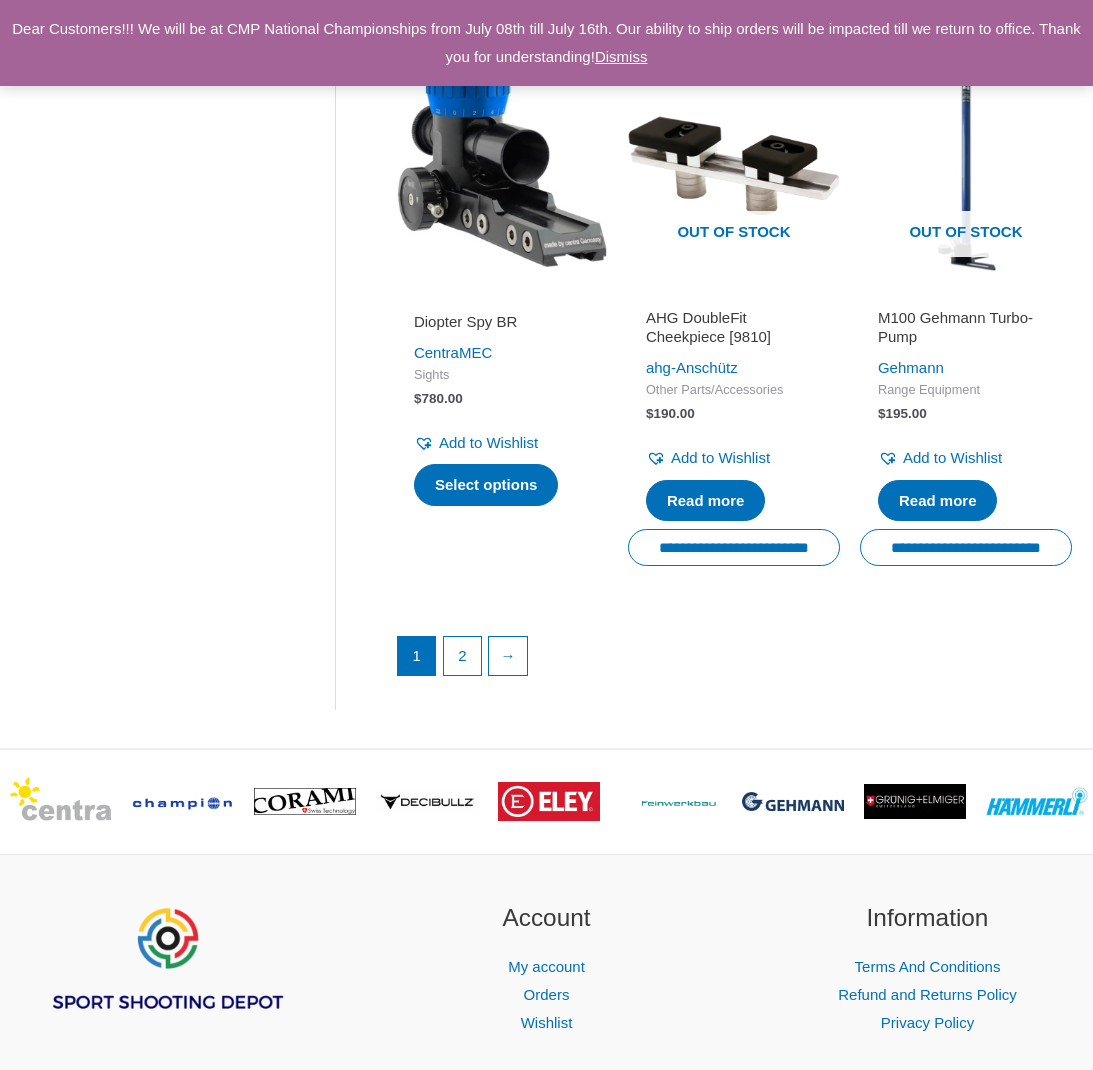 scroll, scrollTop: 2570, scrollLeft: 0, axis: vertical 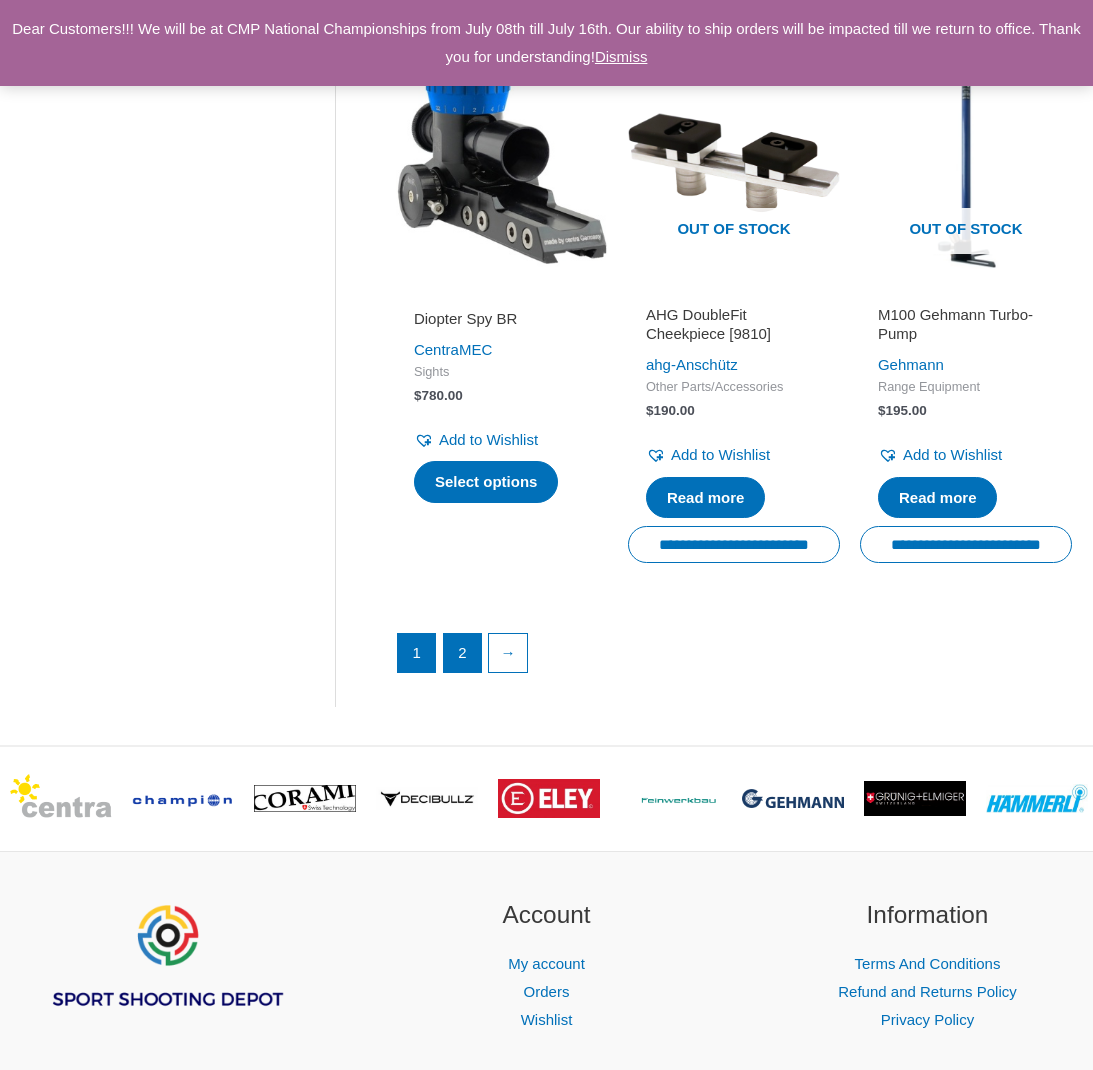 click on "2" at bounding box center [463, 653] 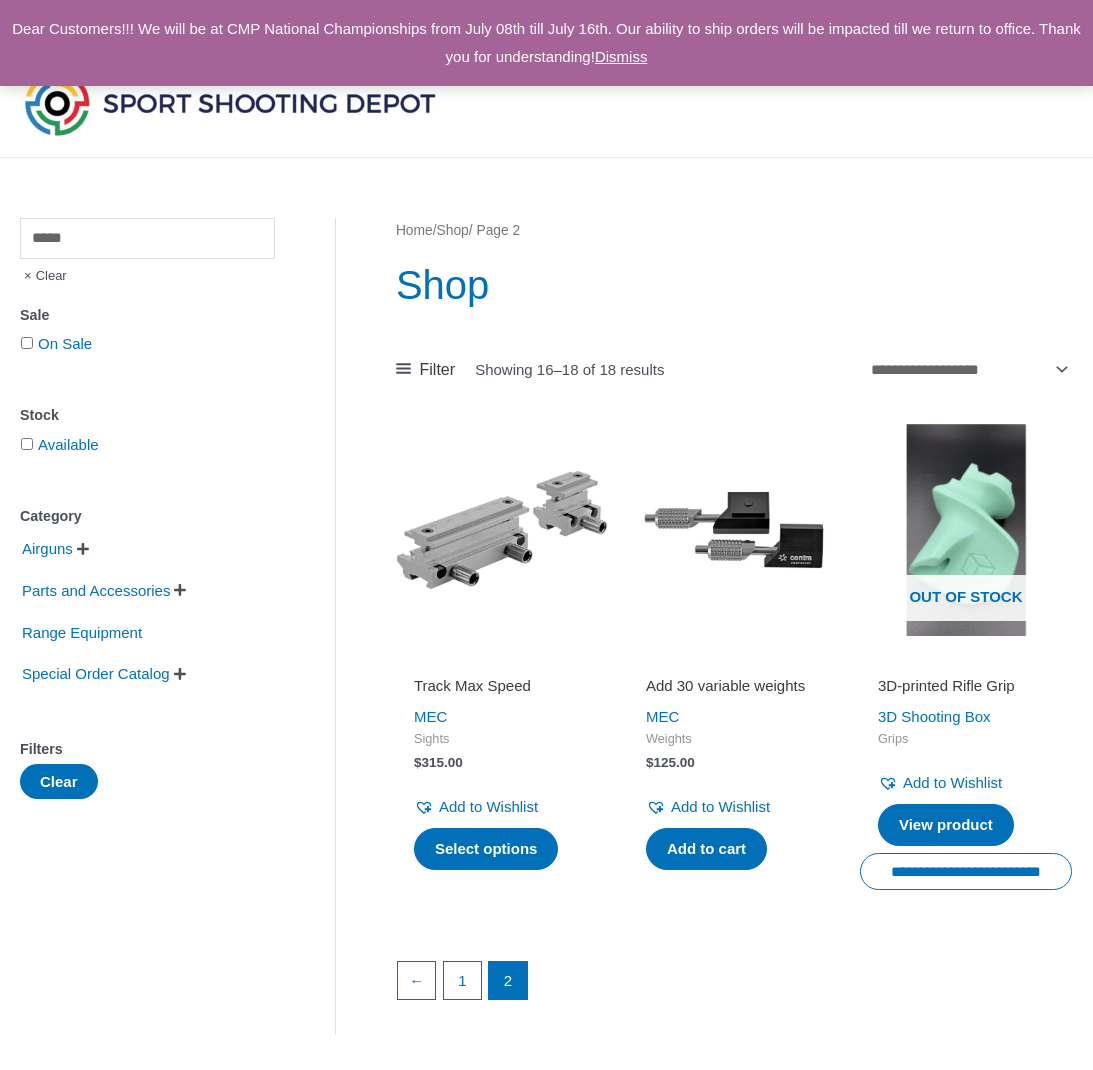 scroll, scrollTop: 0, scrollLeft: 0, axis: both 